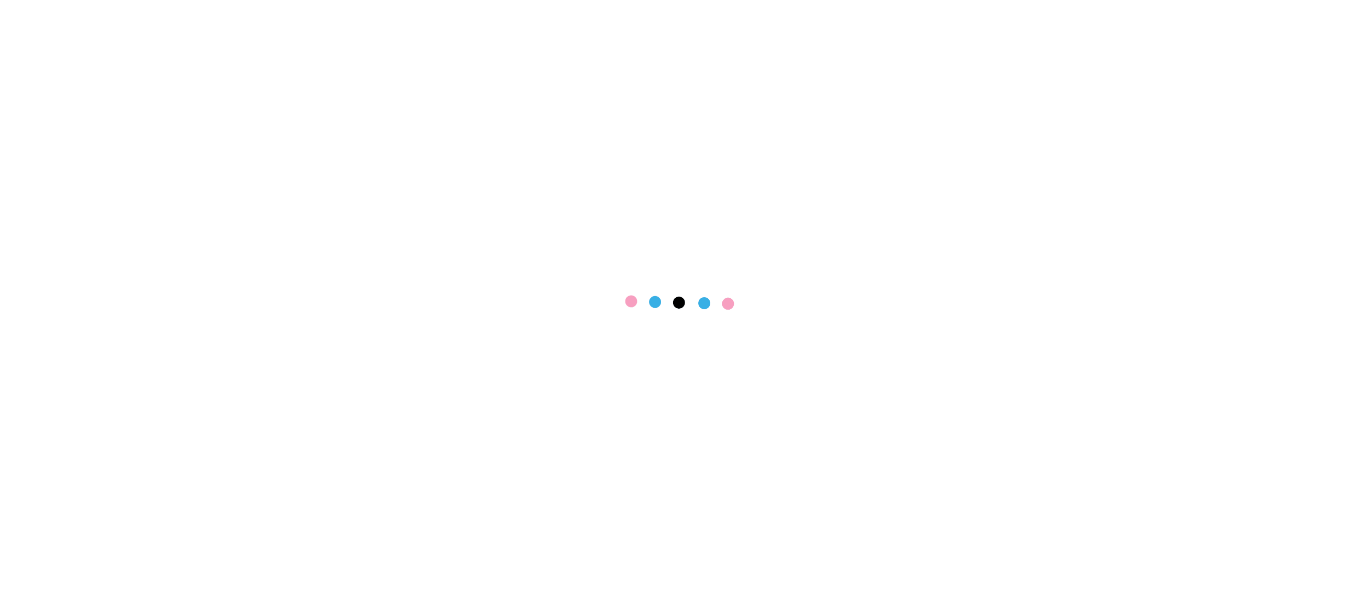 scroll, scrollTop: 0, scrollLeft: 0, axis: both 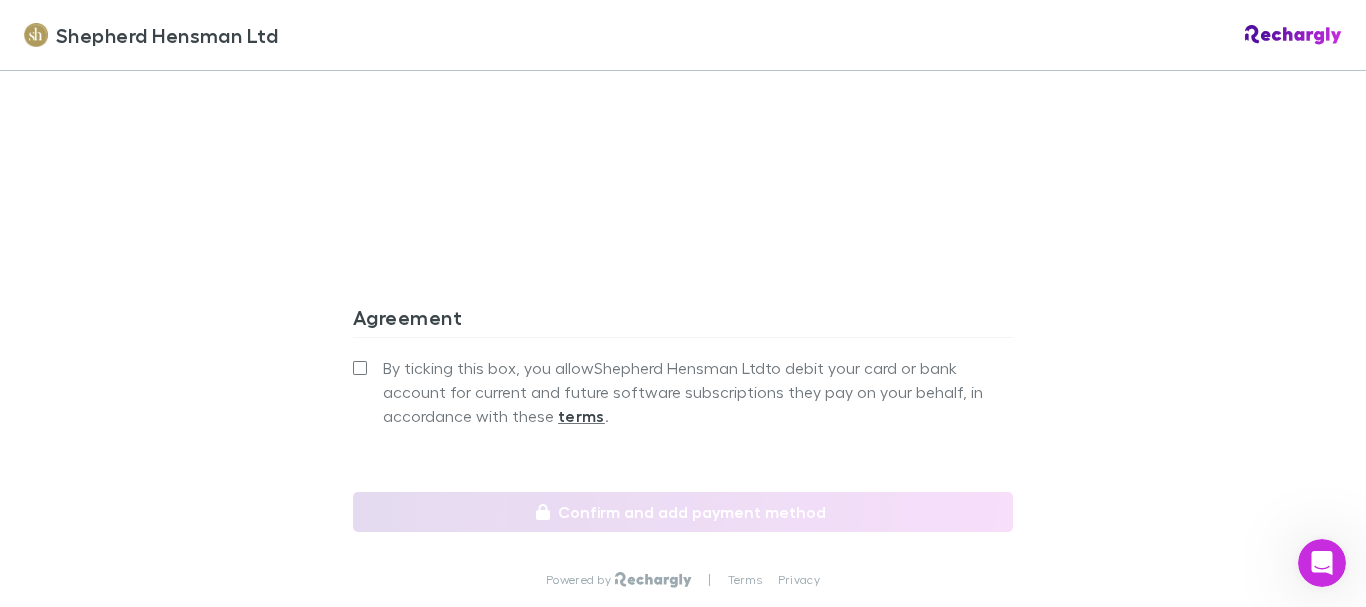 click on "By ticking this box, you allow  Shepherd Hensman Ltd  to debit your card or bank account for current and future software subscriptions they pay on your behalf, in accordance with these   terms ." at bounding box center [683, 392] 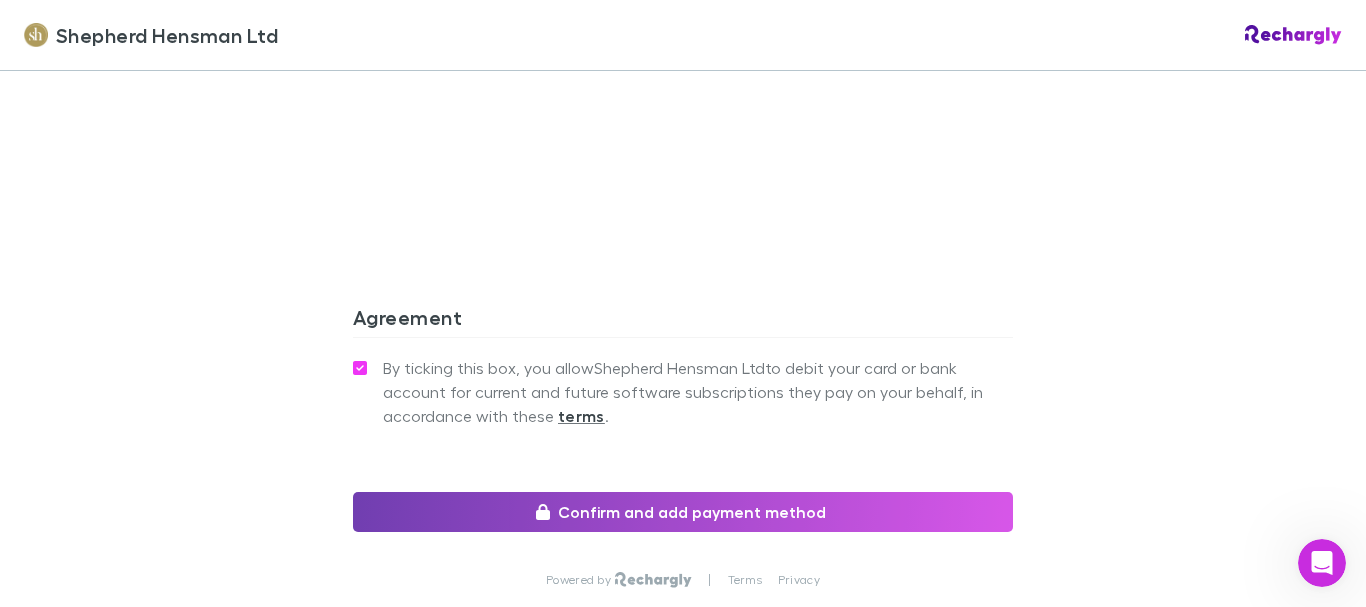 click on "Confirm and add payment method" at bounding box center [683, 512] 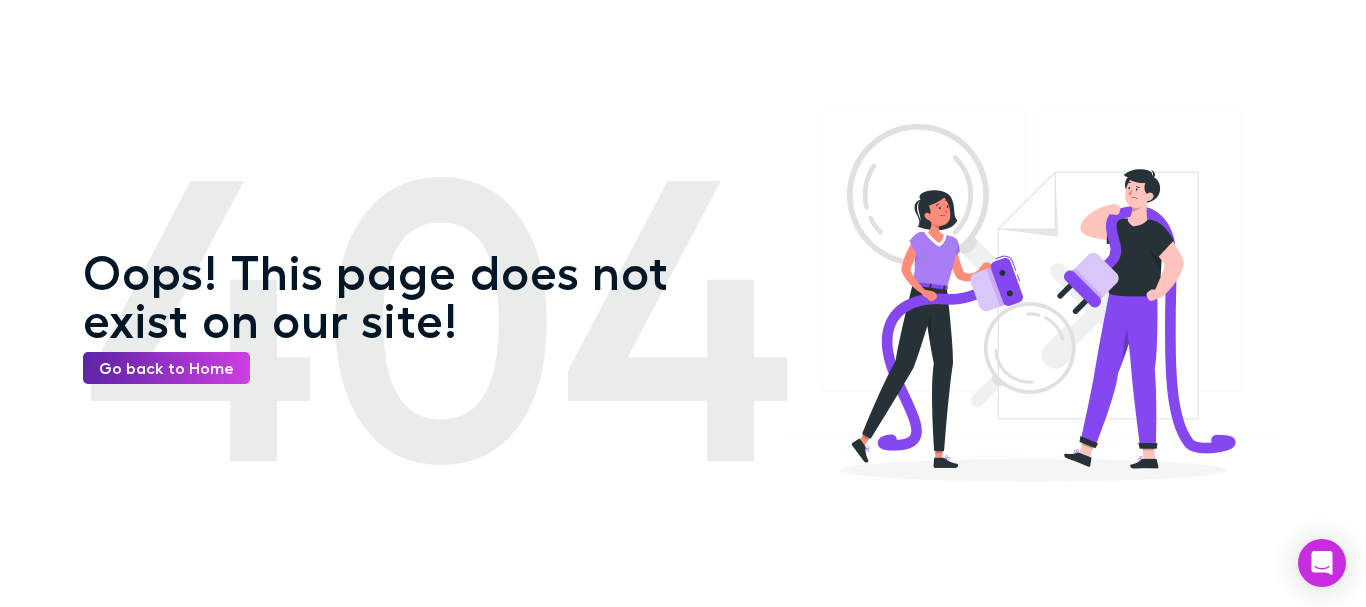 scroll, scrollTop: 0, scrollLeft: 0, axis: both 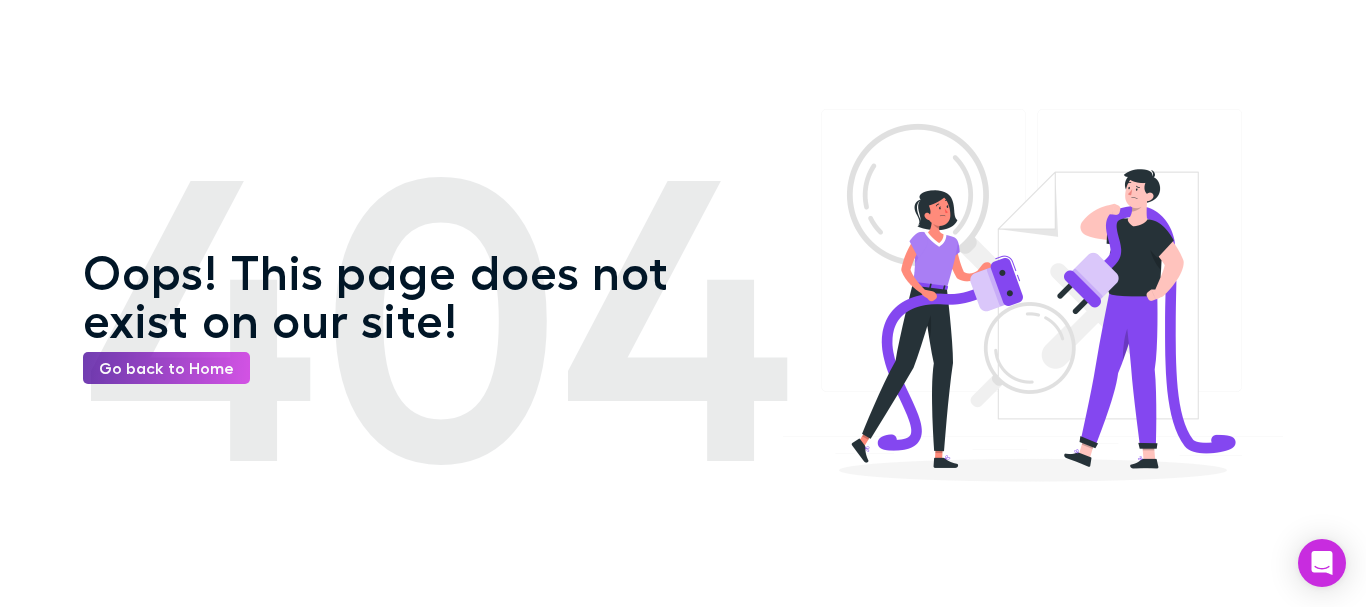 click on "Go back to Home" at bounding box center (166, 368) 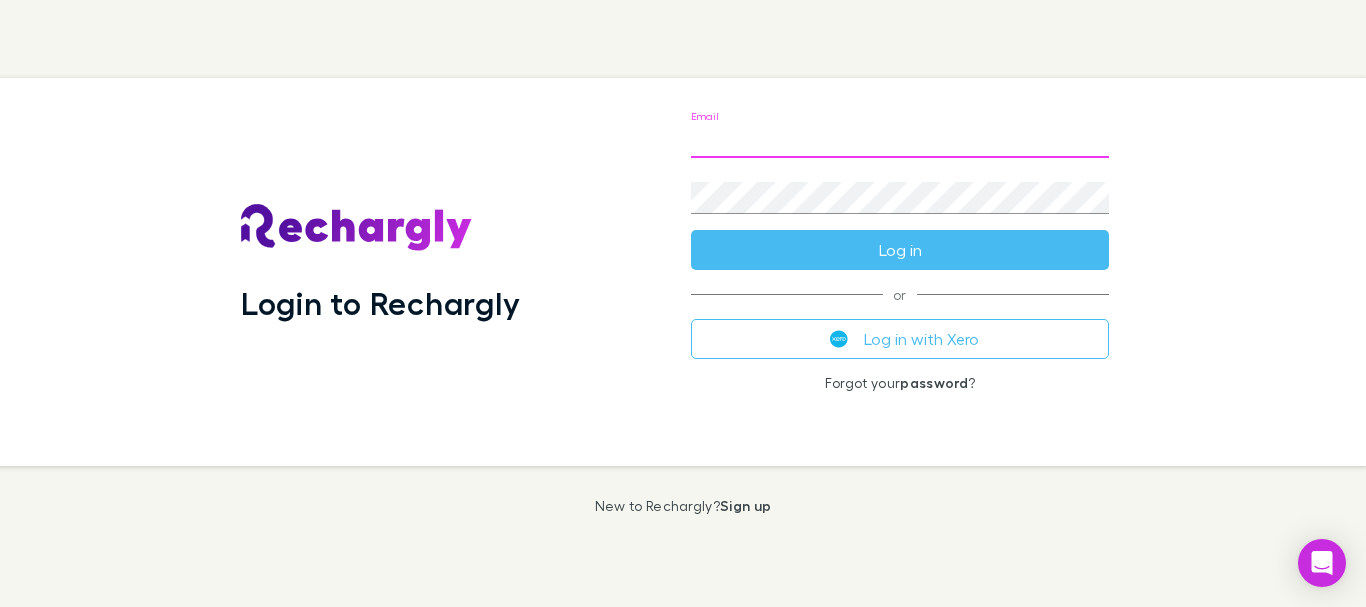 click on "Email" at bounding box center (900, 142) 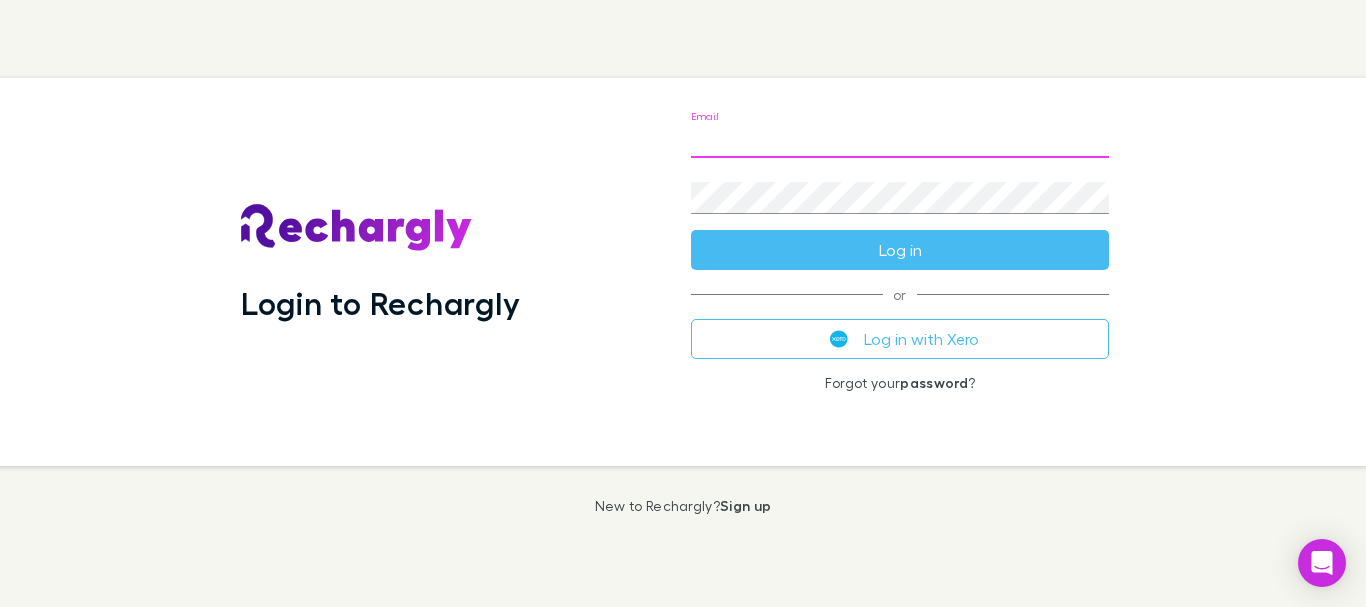 type on "**********" 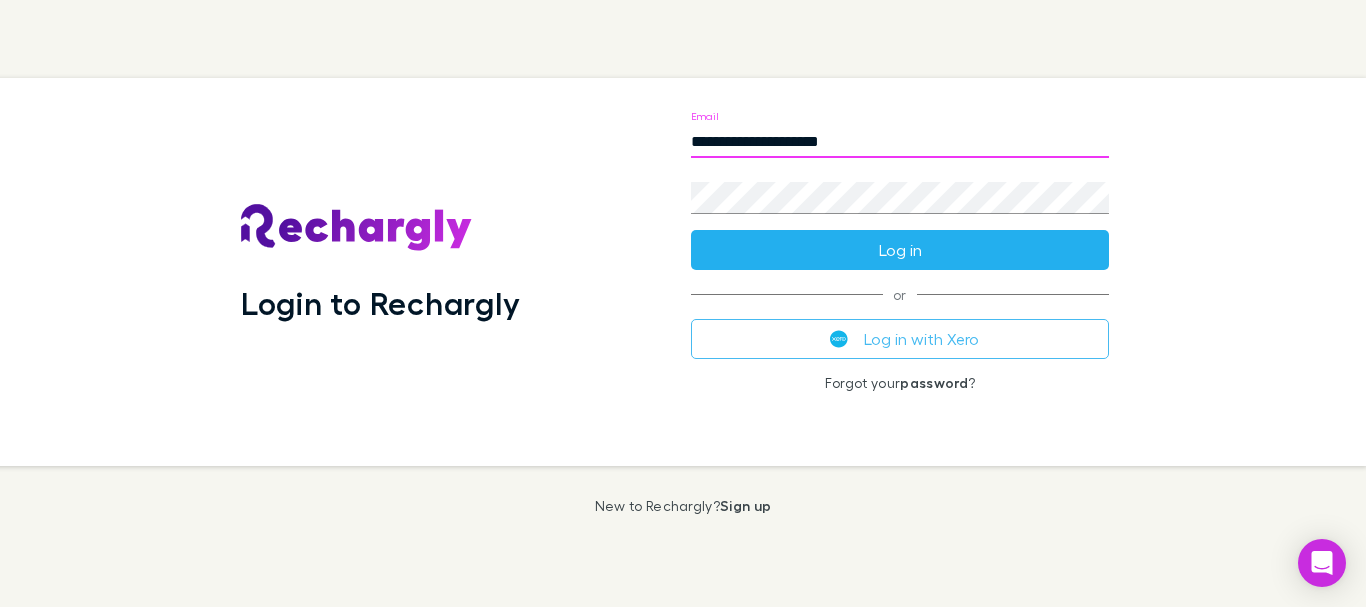 click on "Log in" at bounding box center [900, 250] 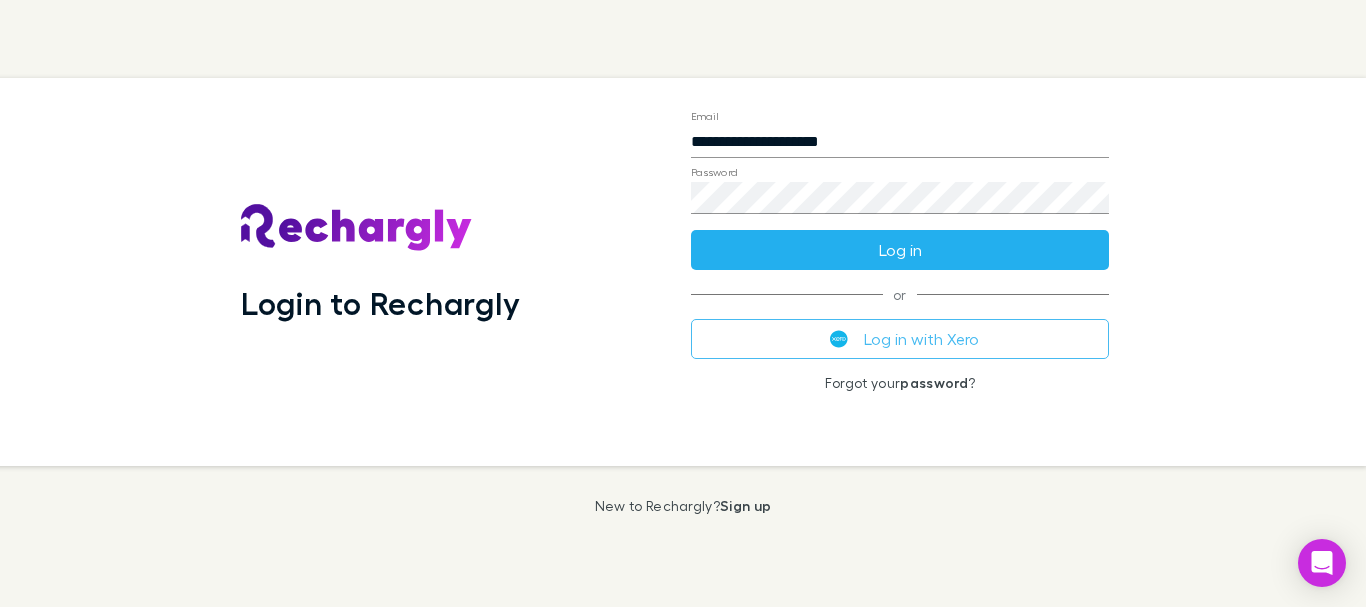 click on "Log in" at bounding box center [900, 250] 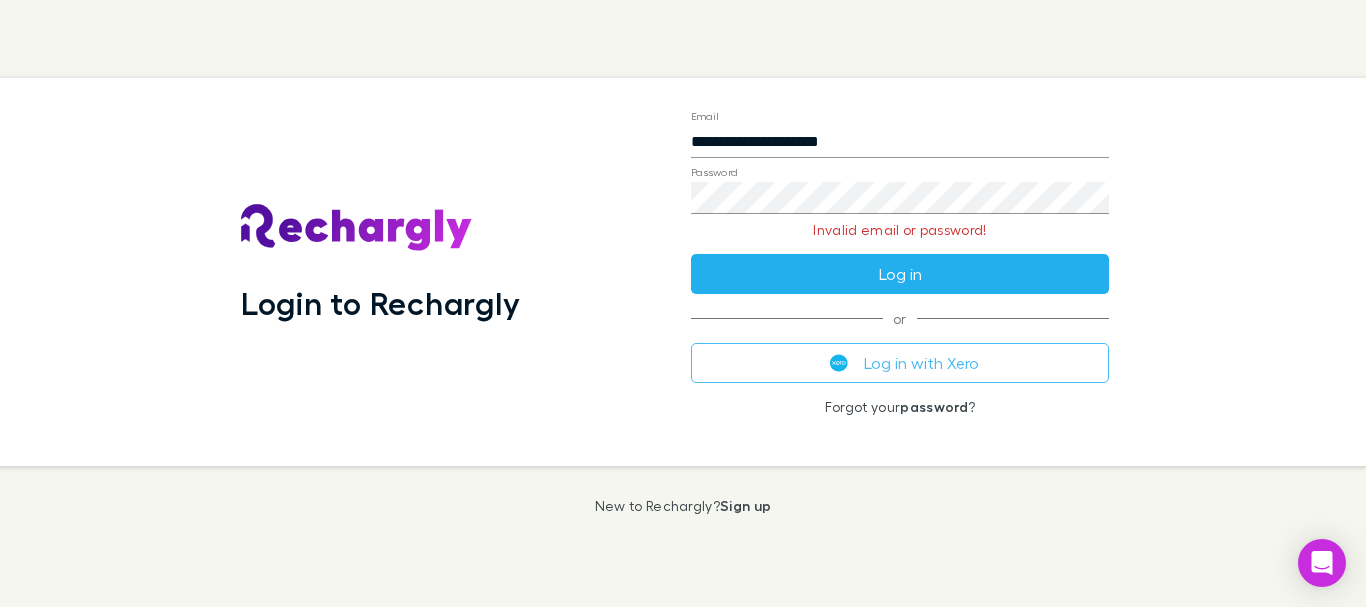 click on "Log in" at bounding box center (900, 274) 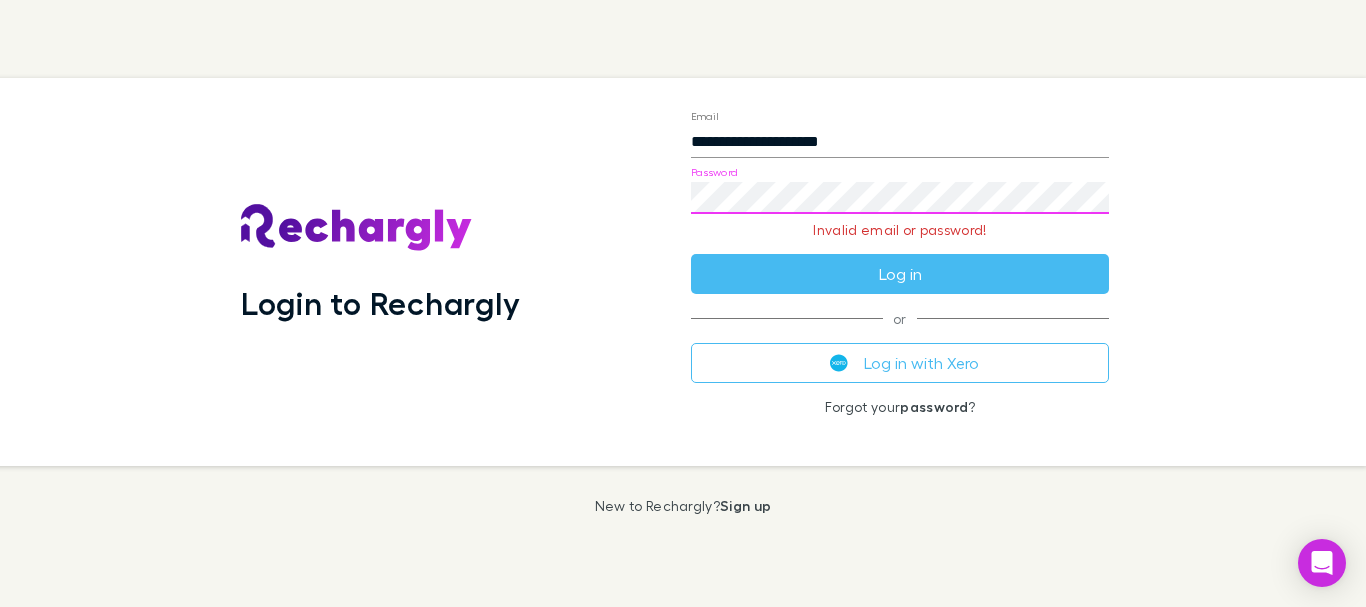 click on "**********" at bounding box center (675, 272) 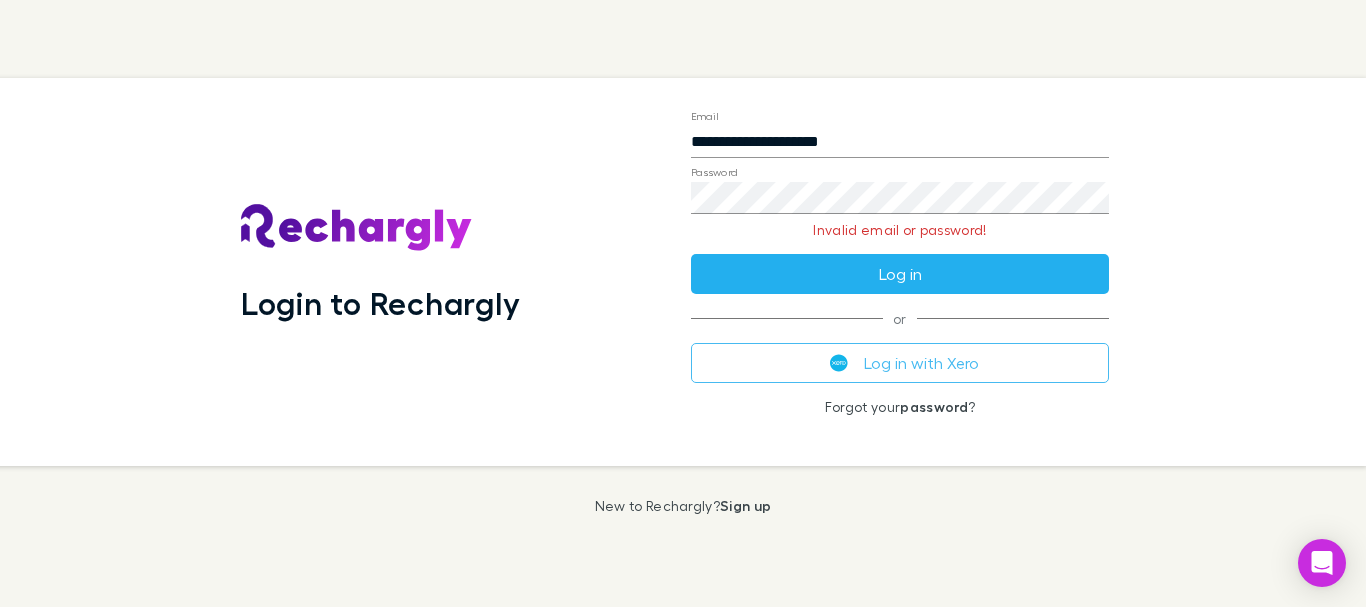 click on "Log in" at bounding box center [900, 274] 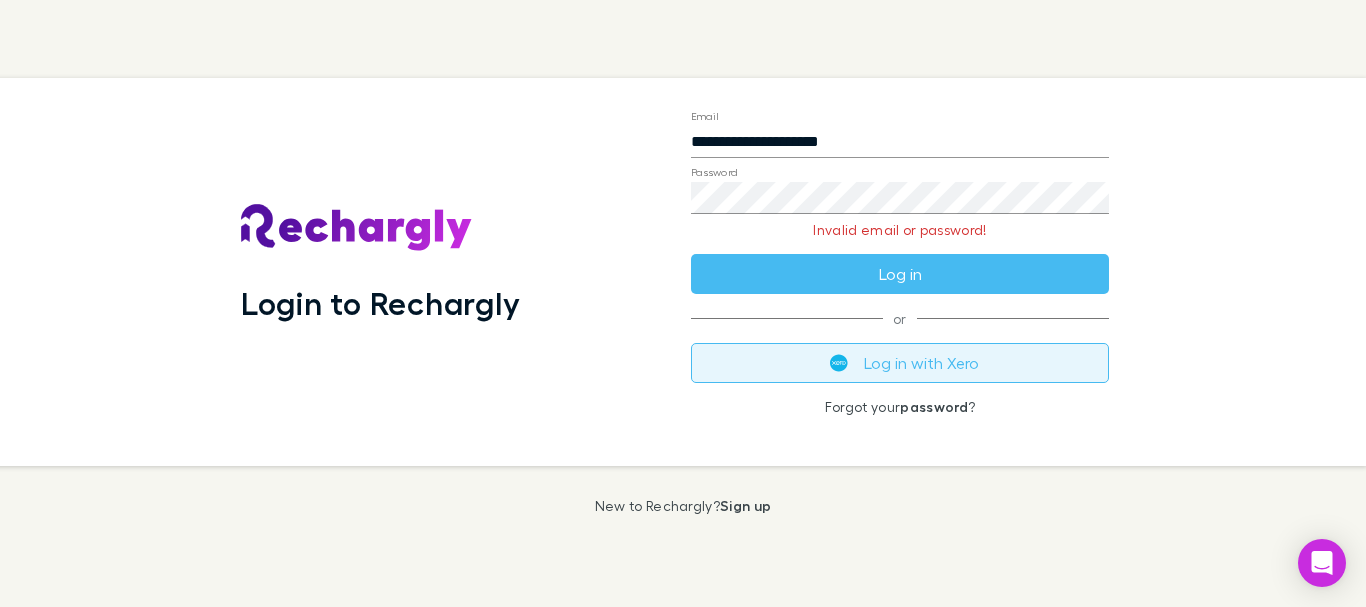 click on "Log in with Xero" at bounding box center [900, 363] 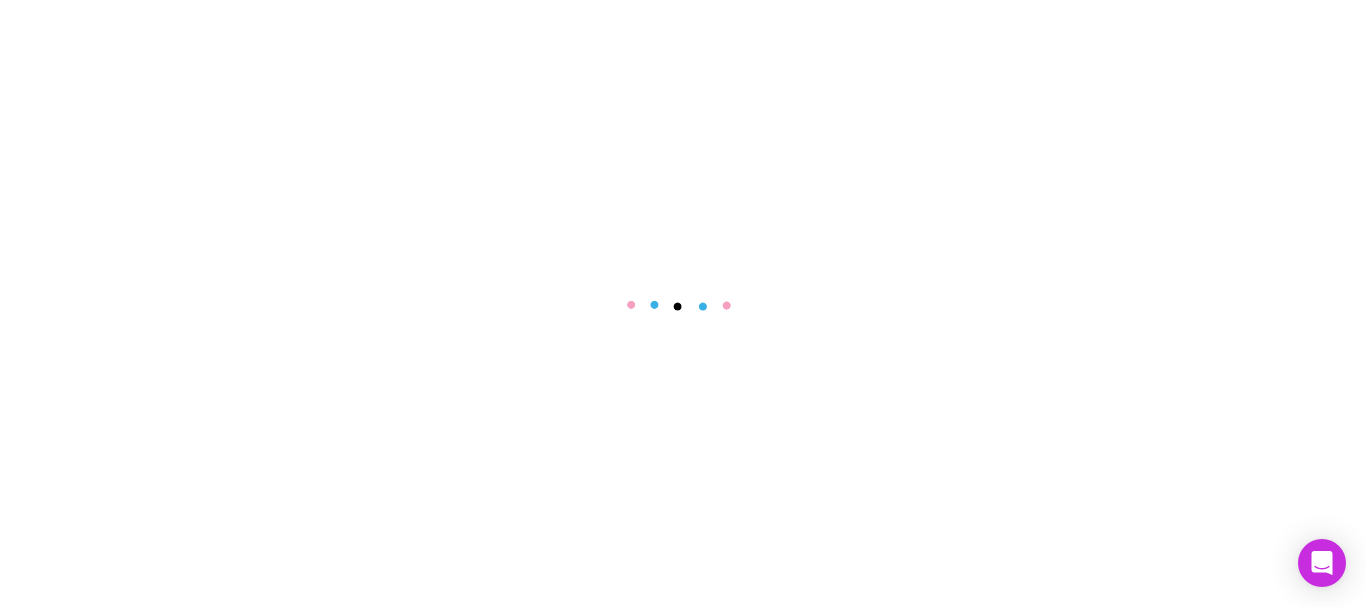 scroll, scrollTop: 0, scrollLeft: 0, axis: both 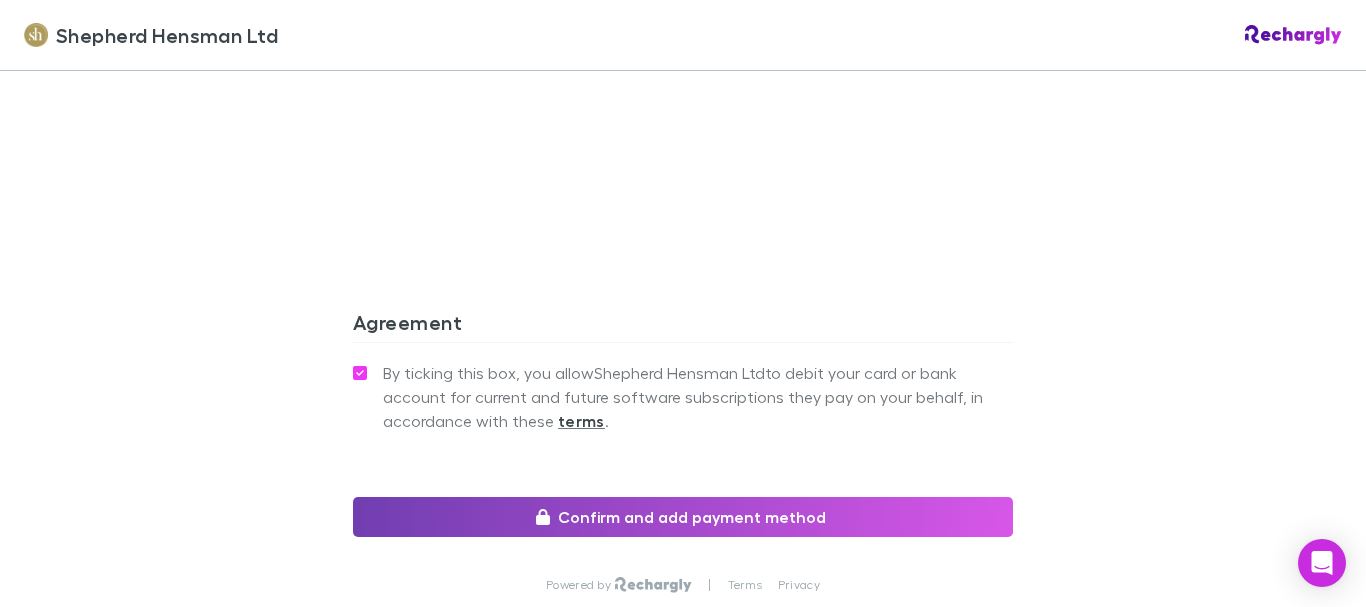 click on "Confirm and add payment method" at bounding box center [683, 517] 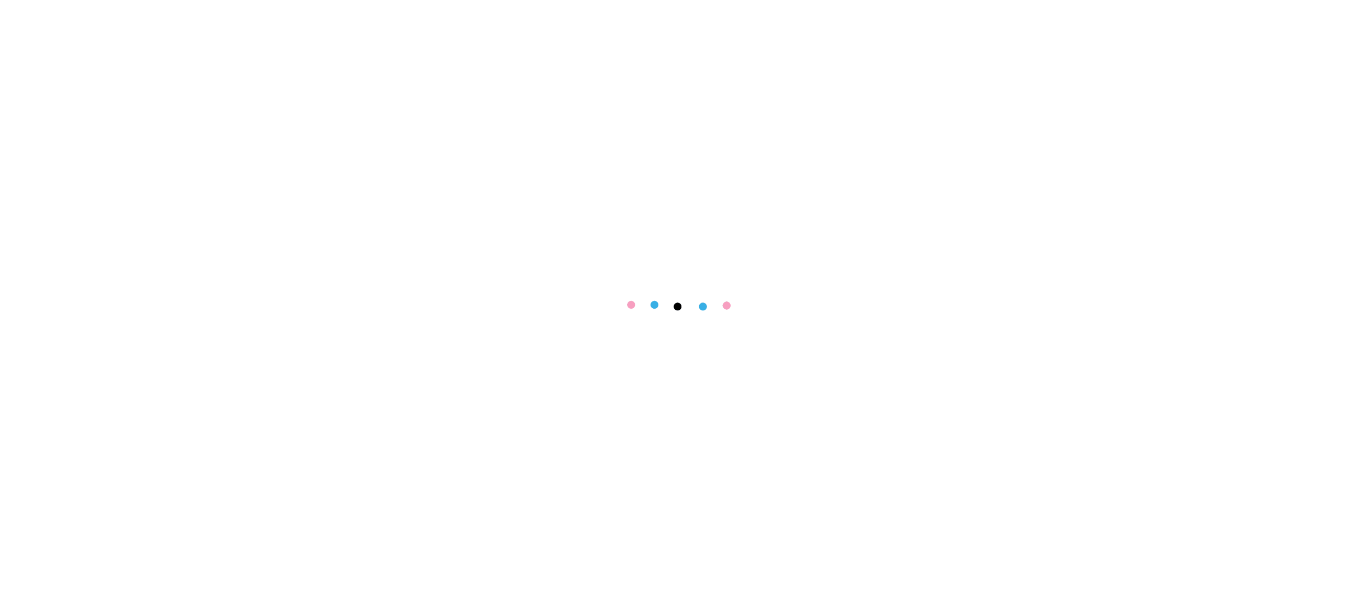scroll, scrollTop: 0, scrollLeft: 0, axis: both 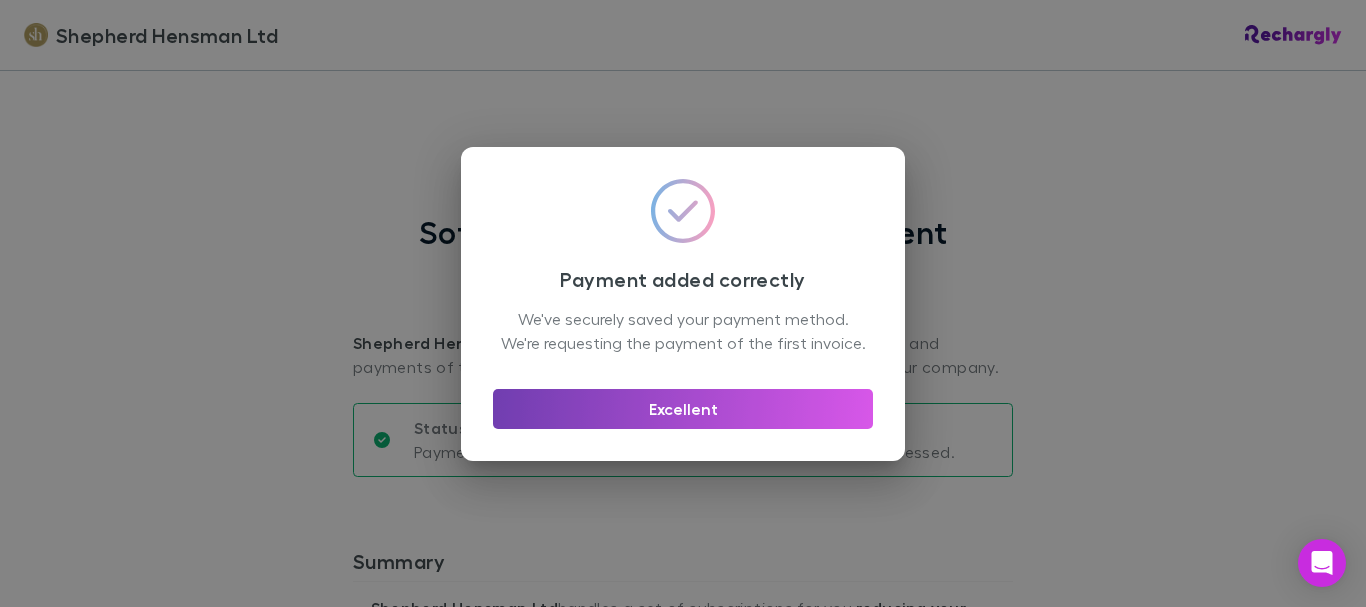 click on "Excellent" at bounding box center [683, 409] 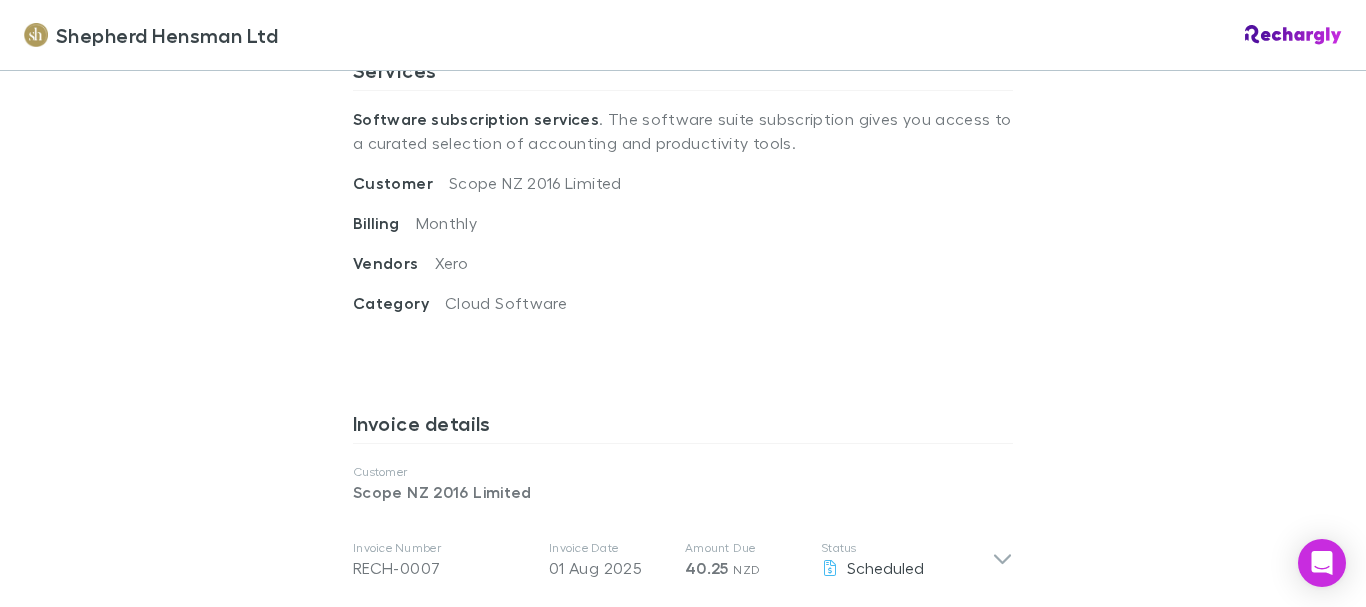 scroll, scrollTop: 748, scrollLeft: 0, axis: vertical 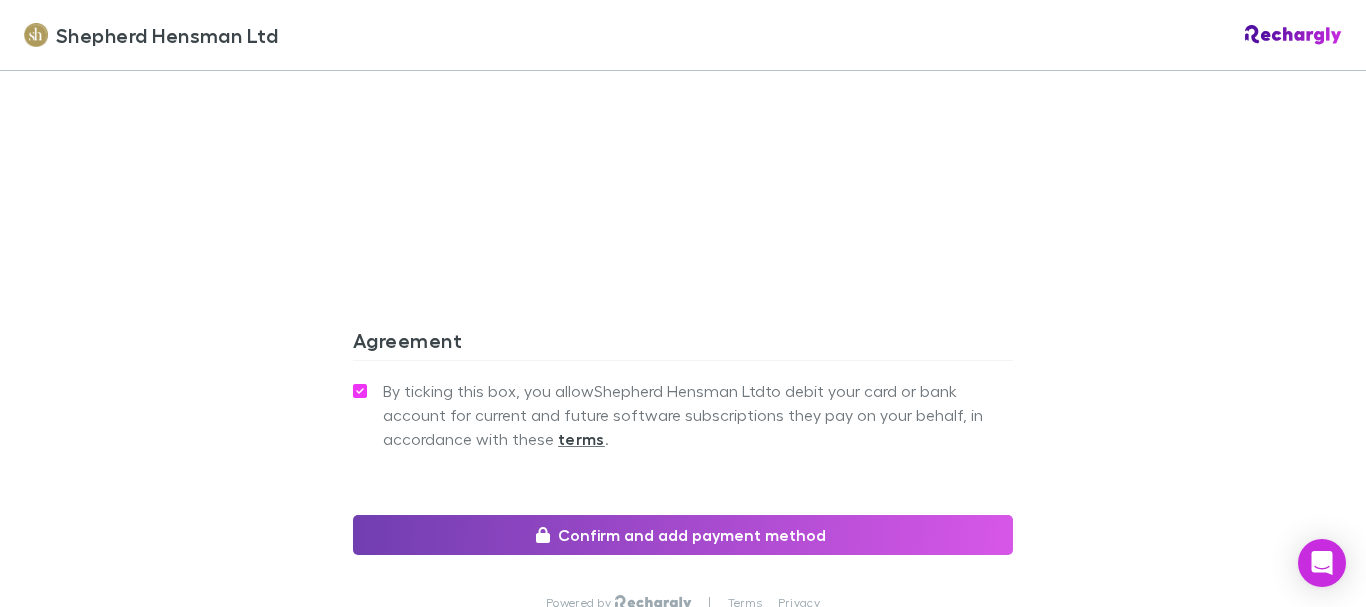 click on "Confirm and add payment method" at bounding box center [683, 535] 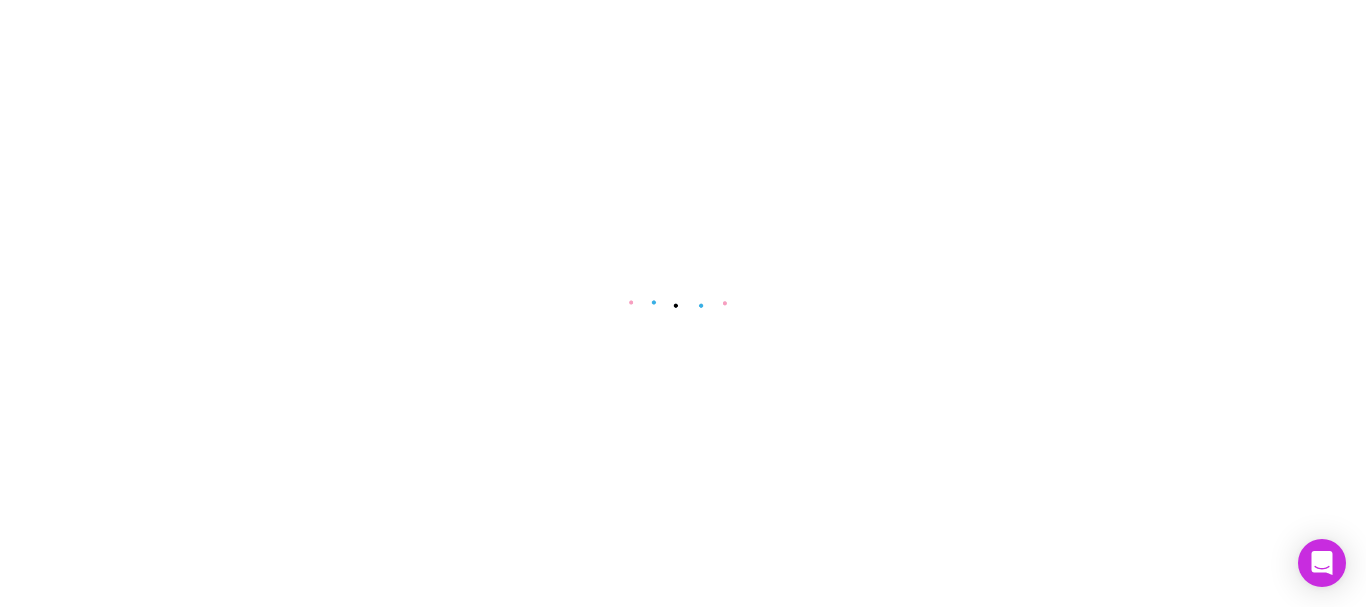 scroll, scrollTop: 0, scrollLeft: 0, axis: both 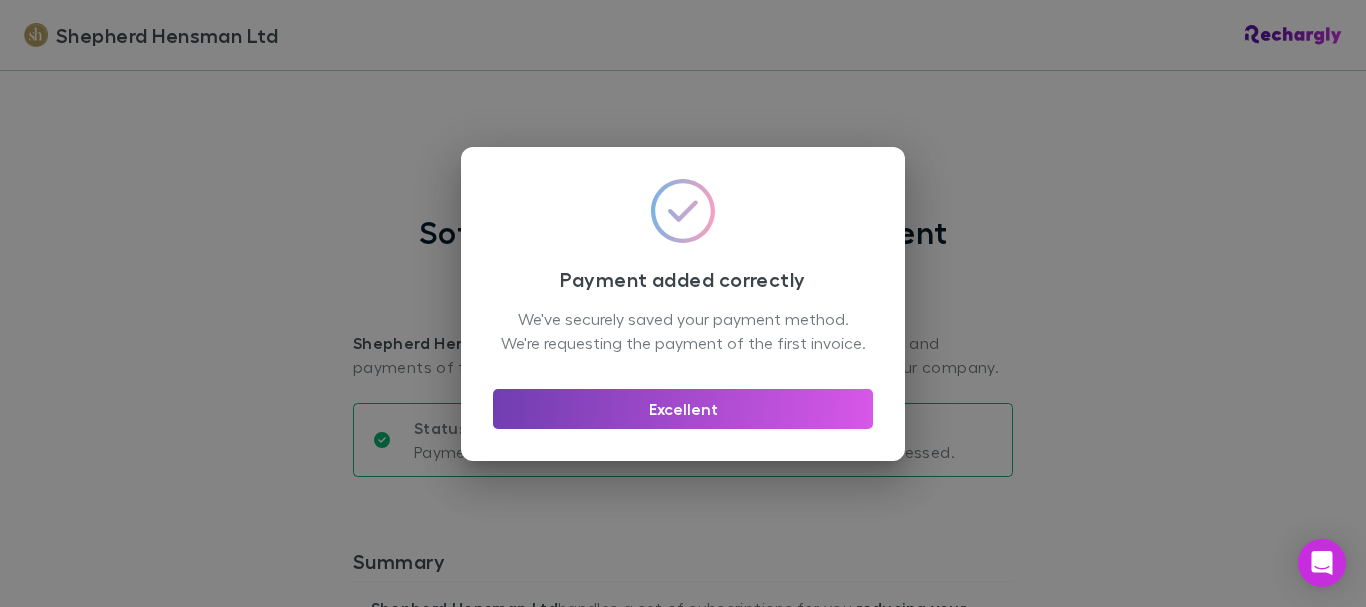 click on "Excellent" at bounding box center [683, 409] 